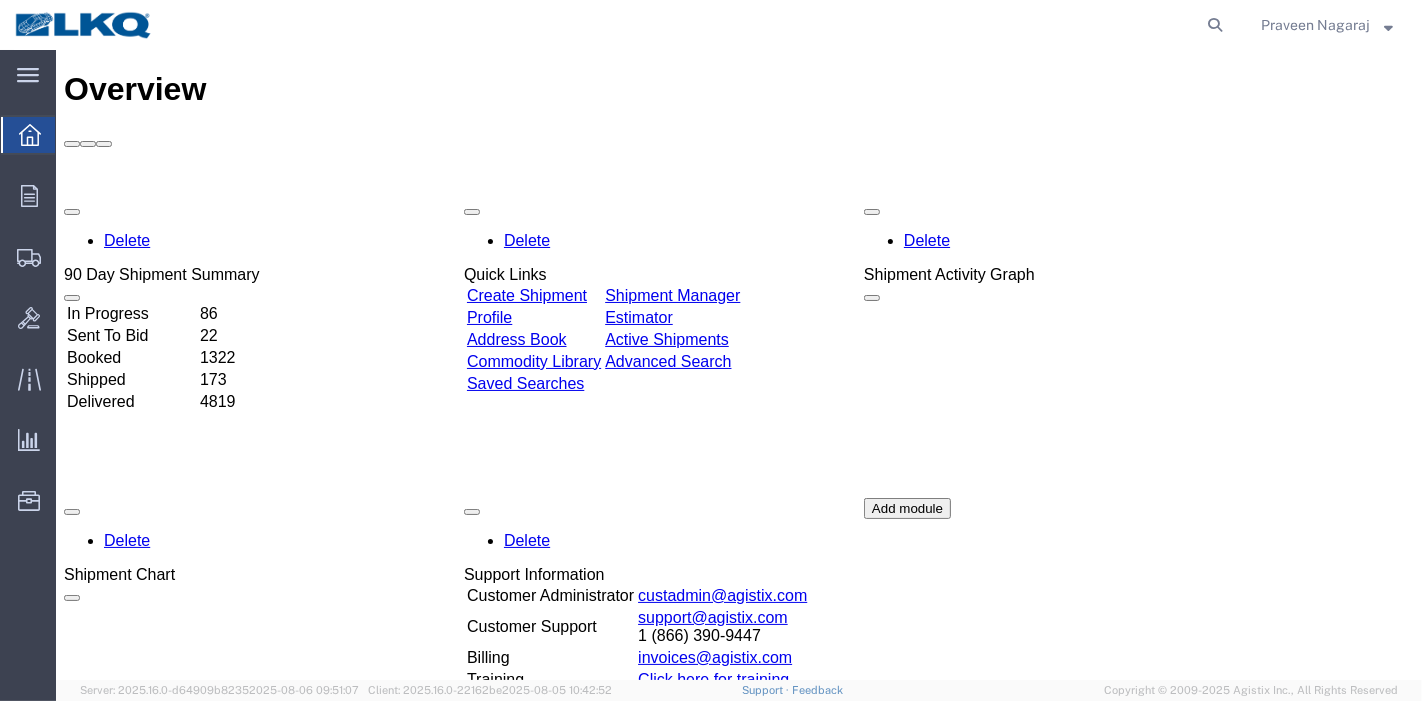 scroll, scrollTop: 0, scrollLeft: 0, axis: both 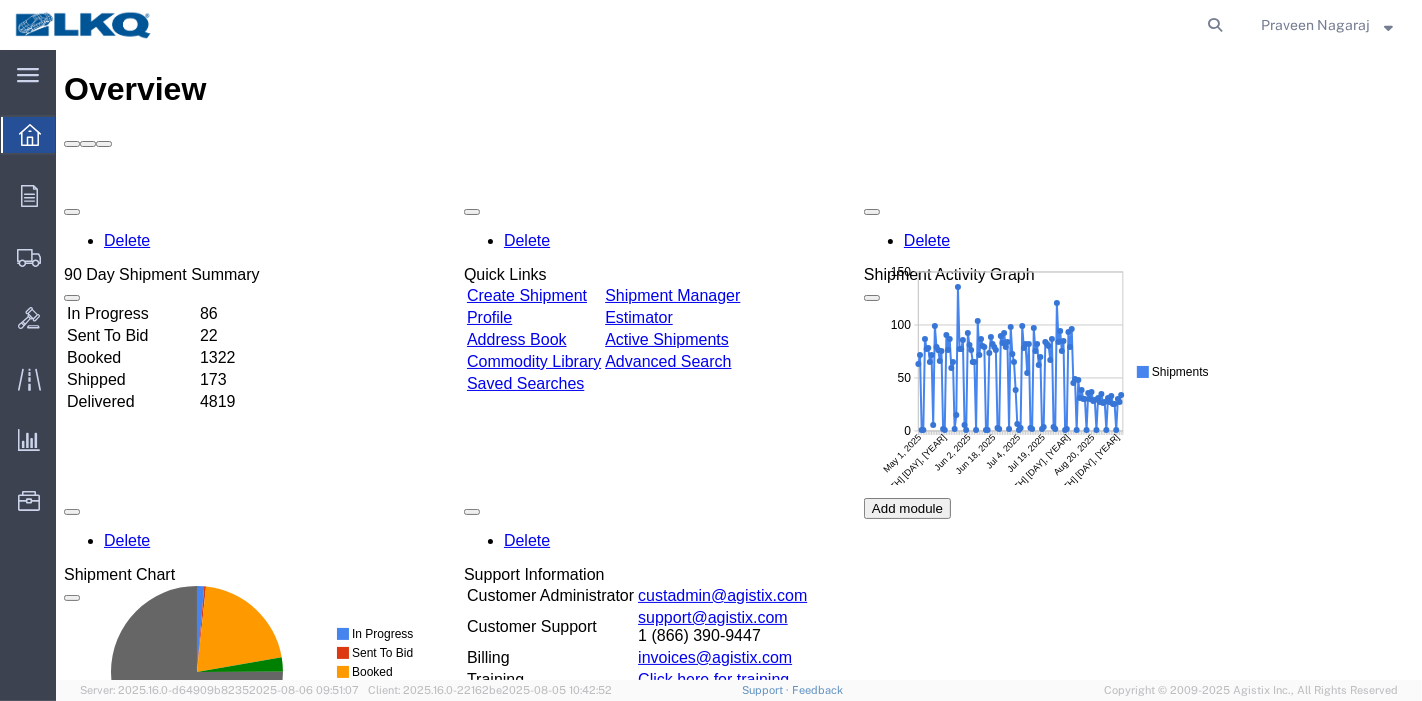click 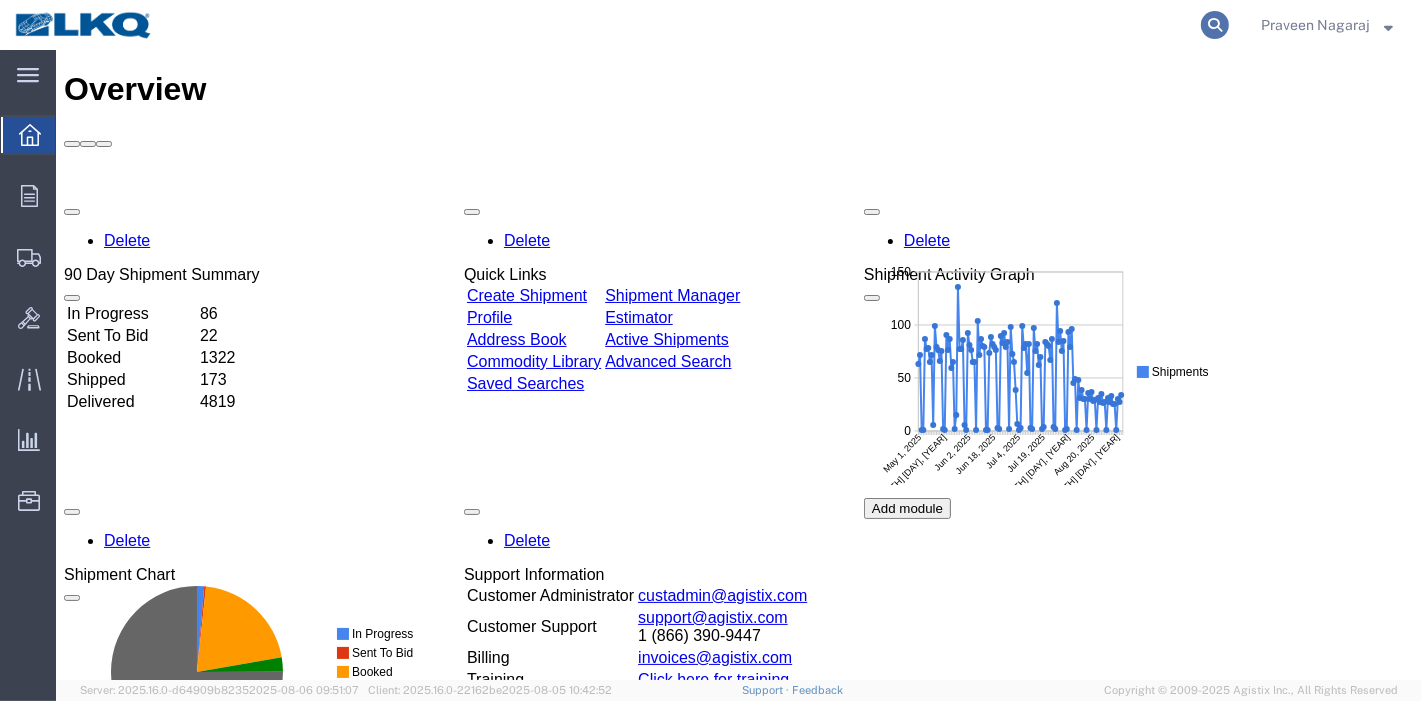 click 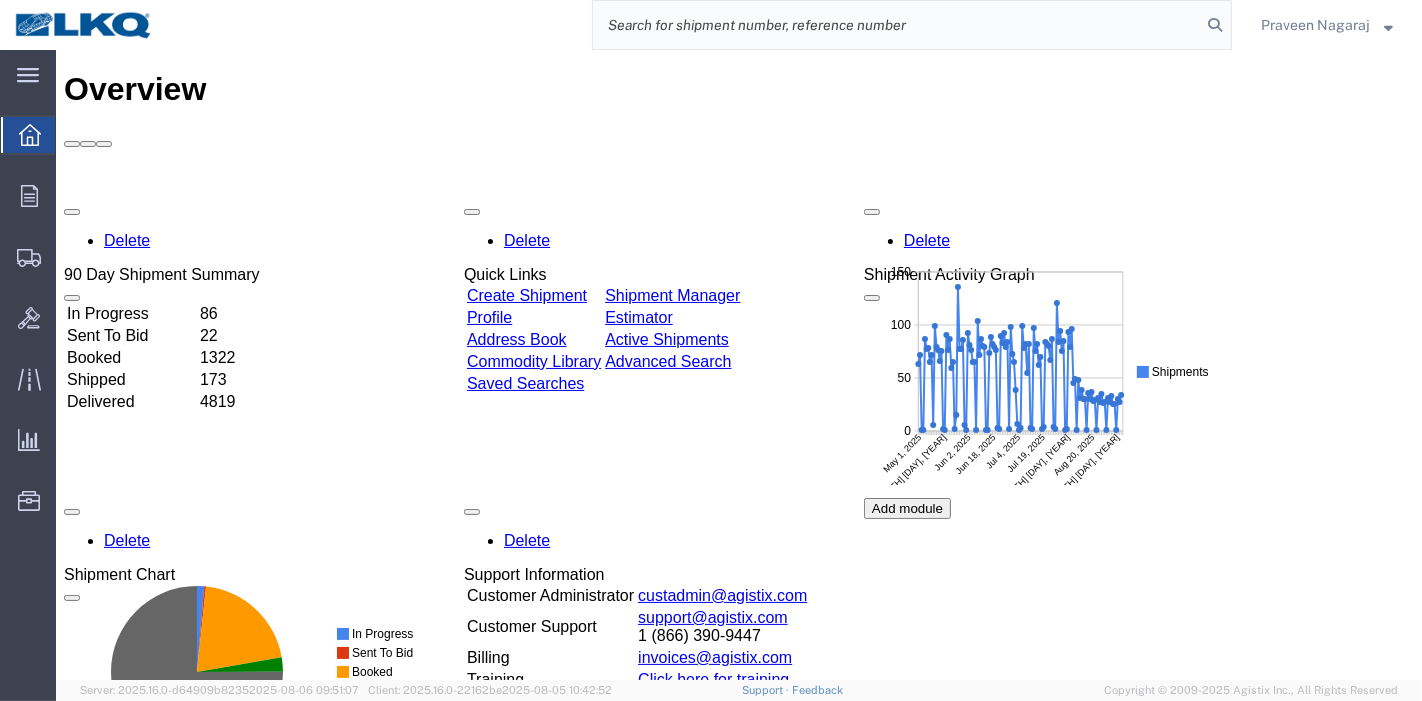 click 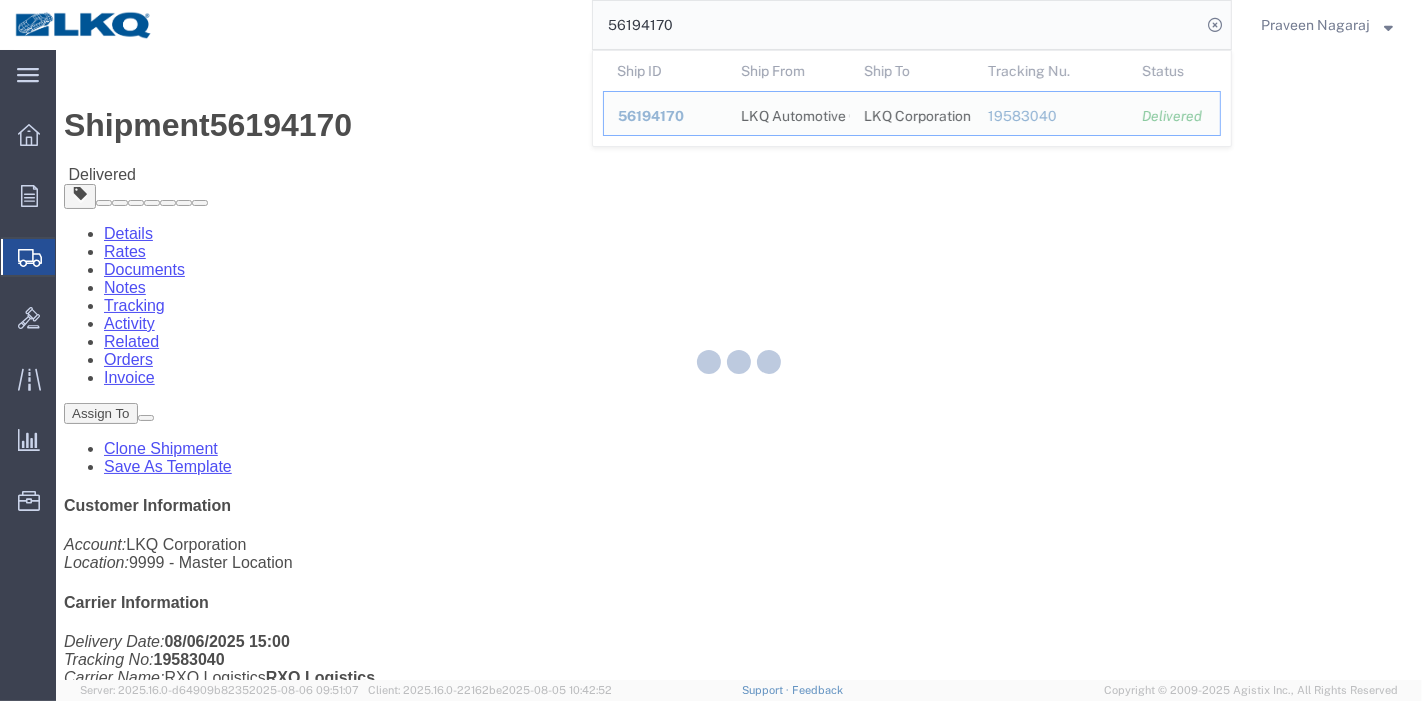 drag, startPoint x: 767, startPoint y: 37, endPoint x: 432, endPoint y: 37, distance: 335 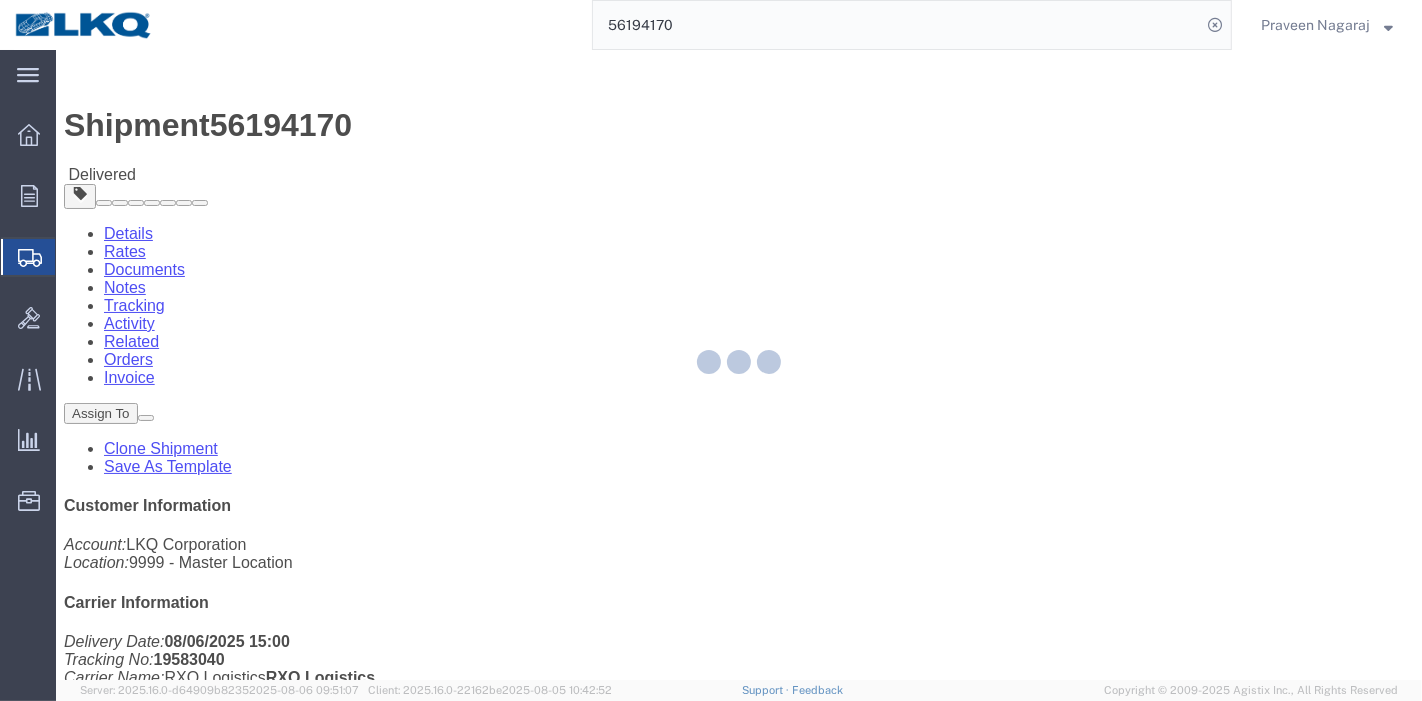 paste on "[NUMBER]" 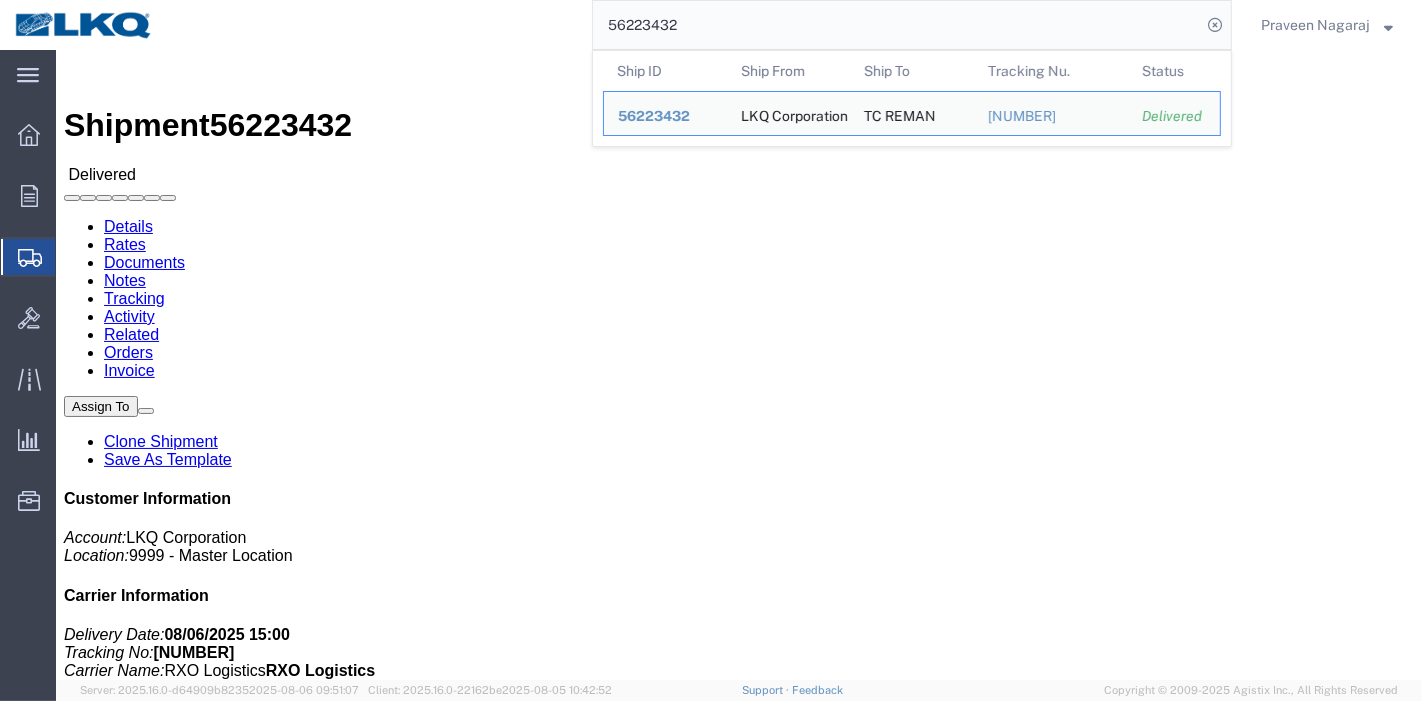 drag, startPoint x: 707, startPoint y: 30, endPoint x: 504, endPoint y: 30, distance: 203 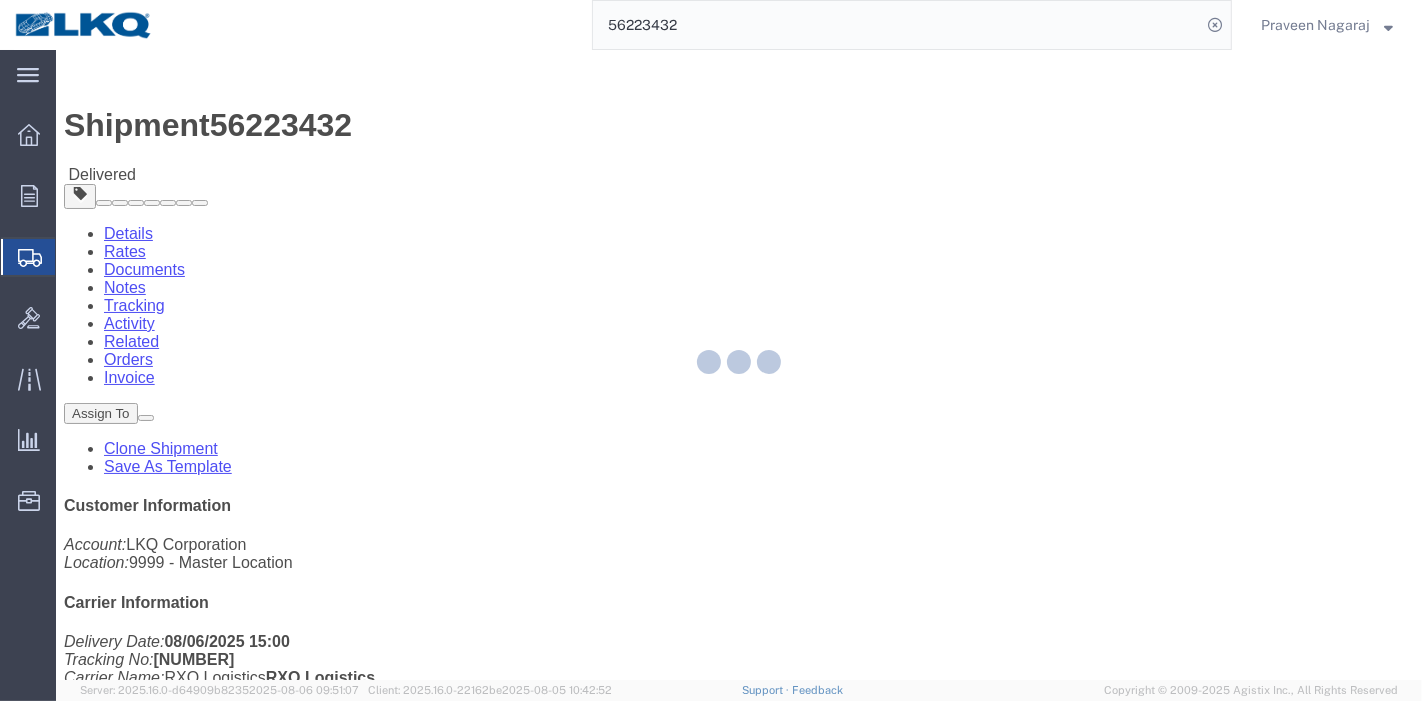 paste on "[NUMBER]" 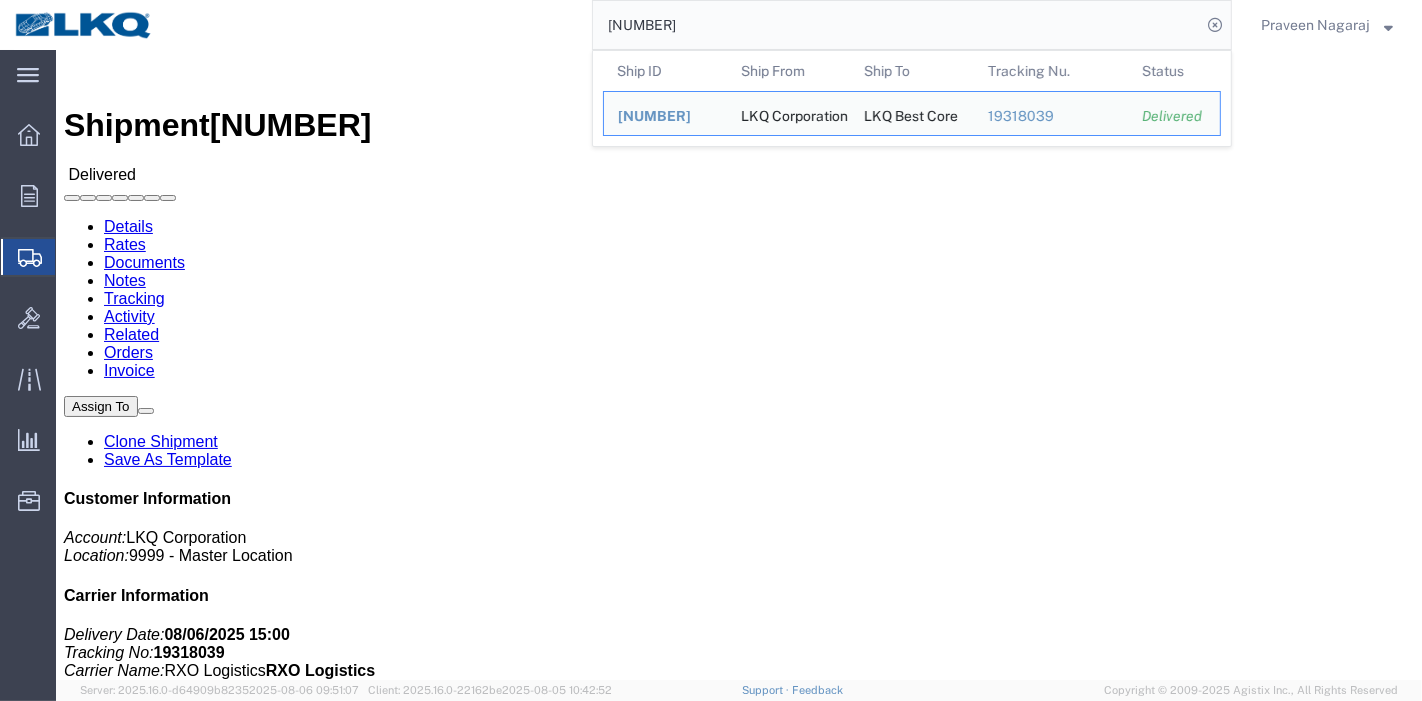 drag, startPoint x: 760, startPoint y: 29, endPoint x: 414, endPoint y: 32, distance: 346.013 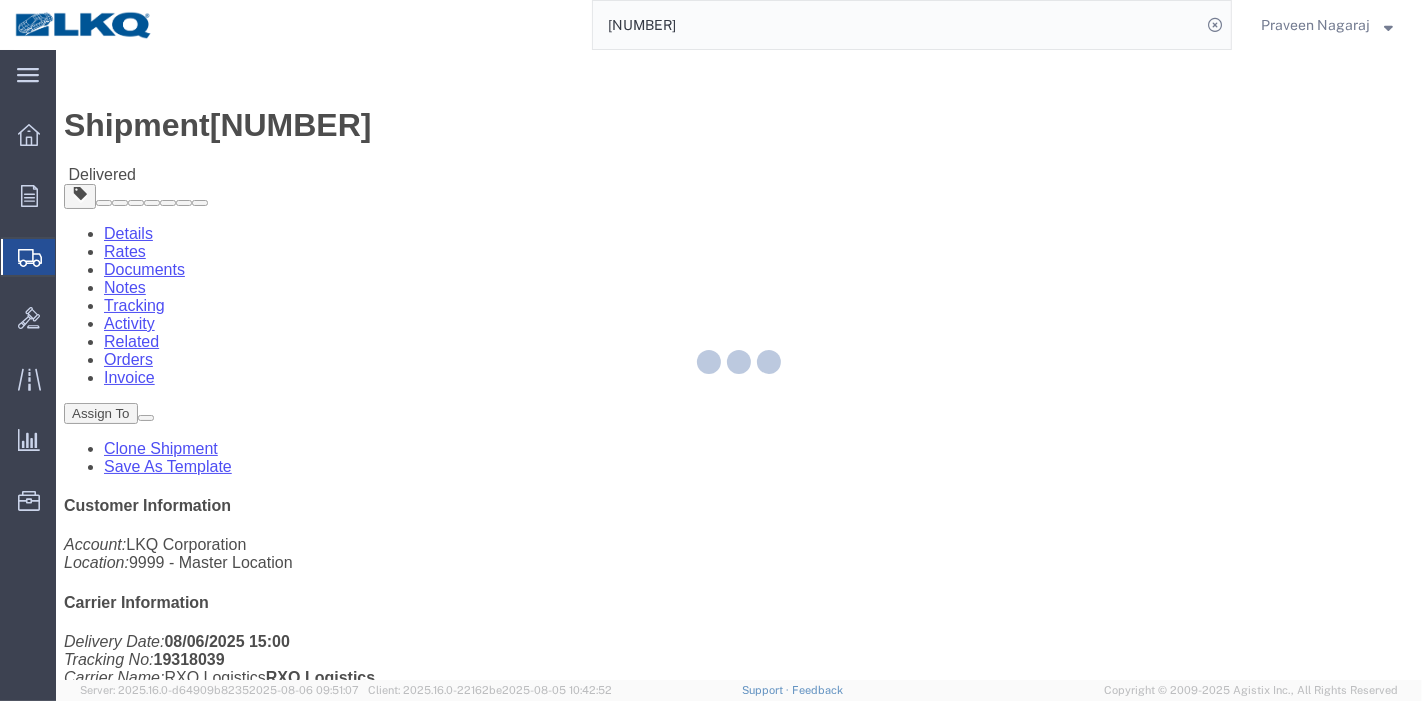 paste on "[NUMBER]" 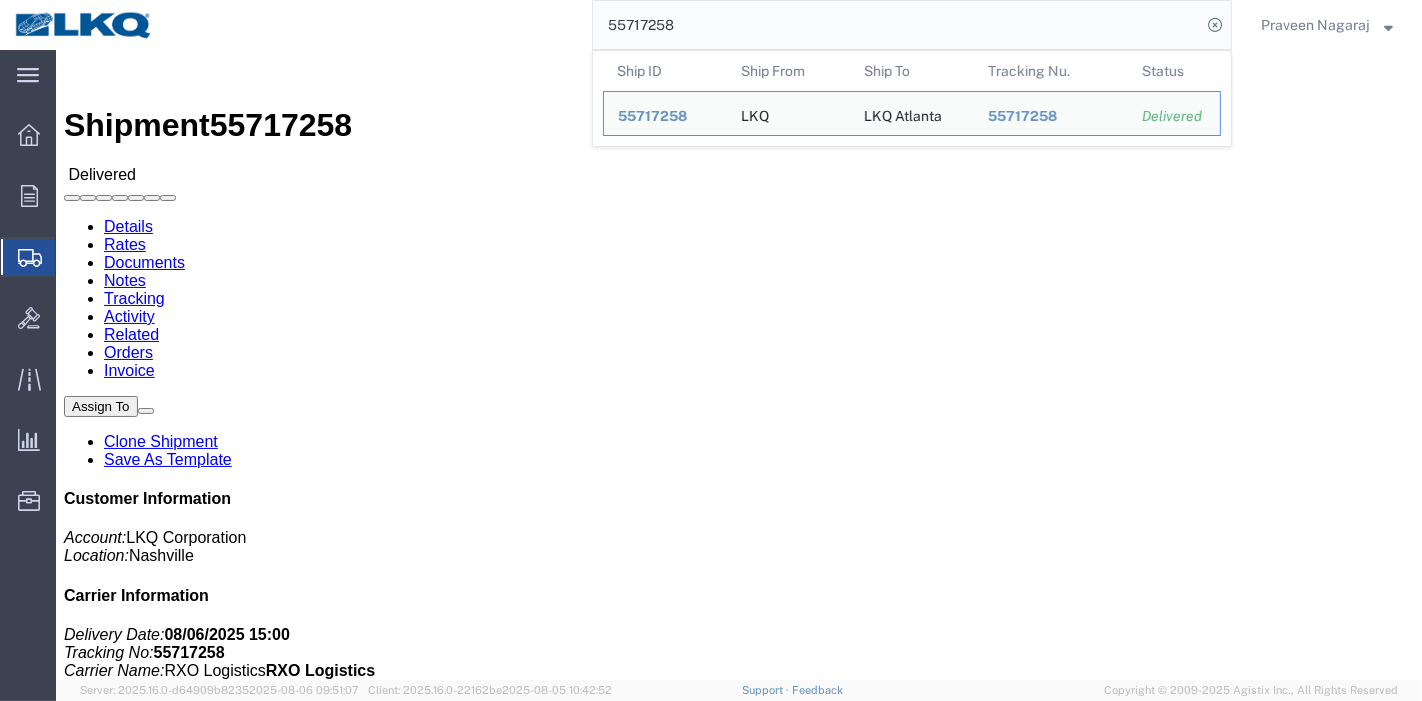 drag, startPoint x: 724, startPoint y: 22, endPoint x: 468, endPoint y: 21, distance: 256.00195 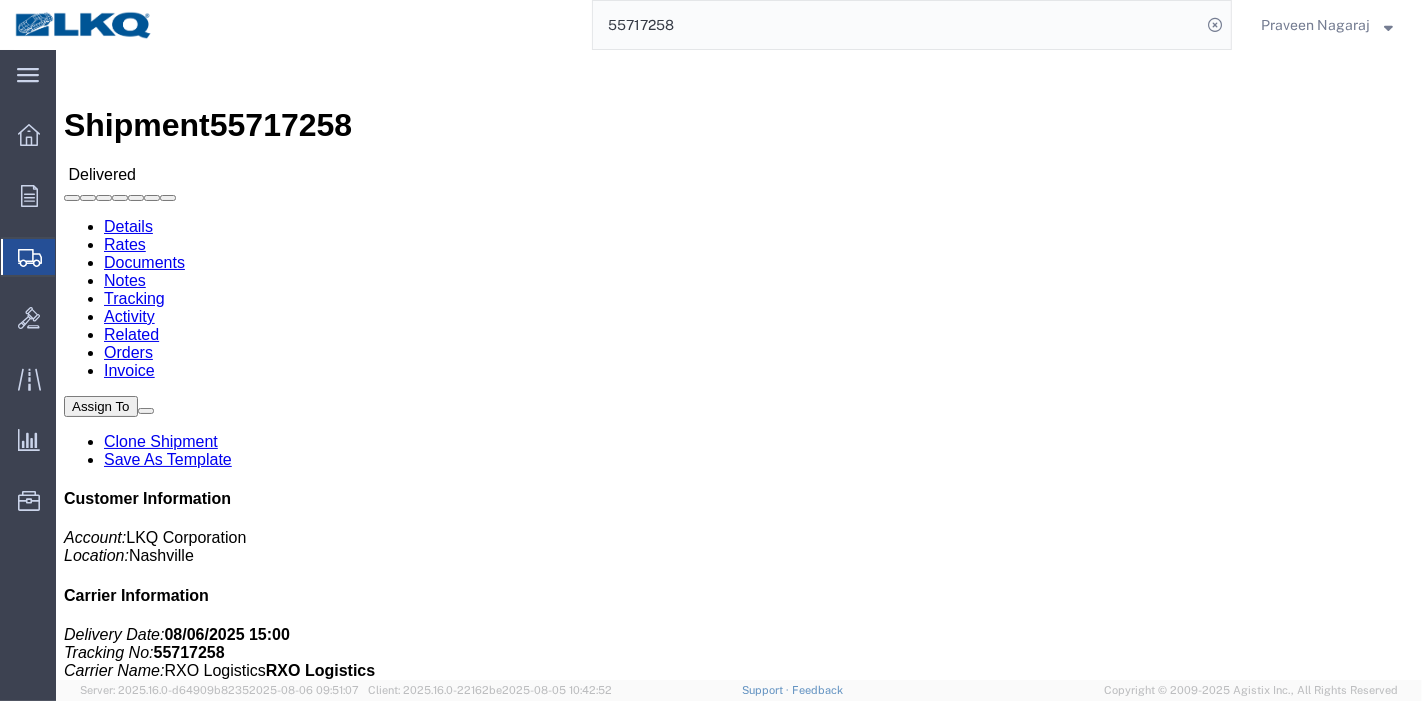 paste on "[POSTAL_CODE]" 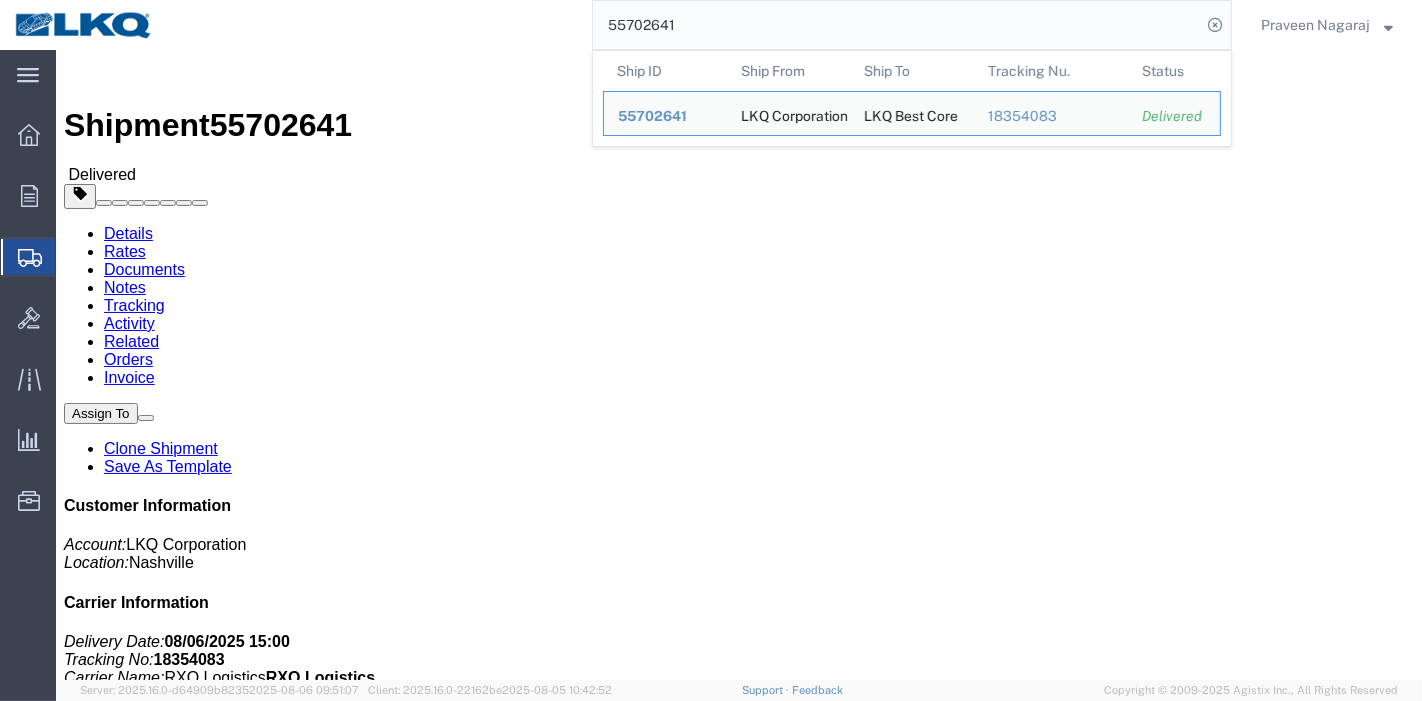 drag, startPoint x: 731, startPoint y: 33, endPoint x: 440, endPoint y: 5, distance: 292.34396 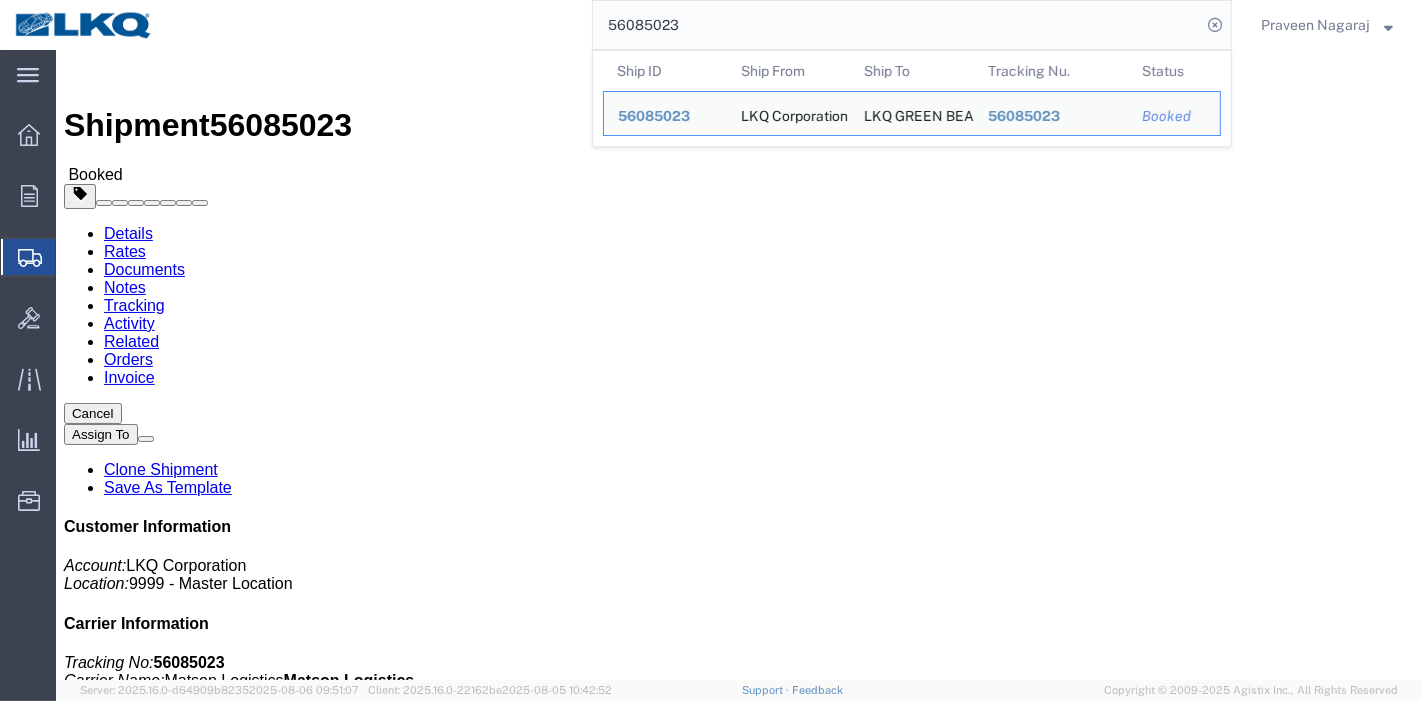 click on "Rates" 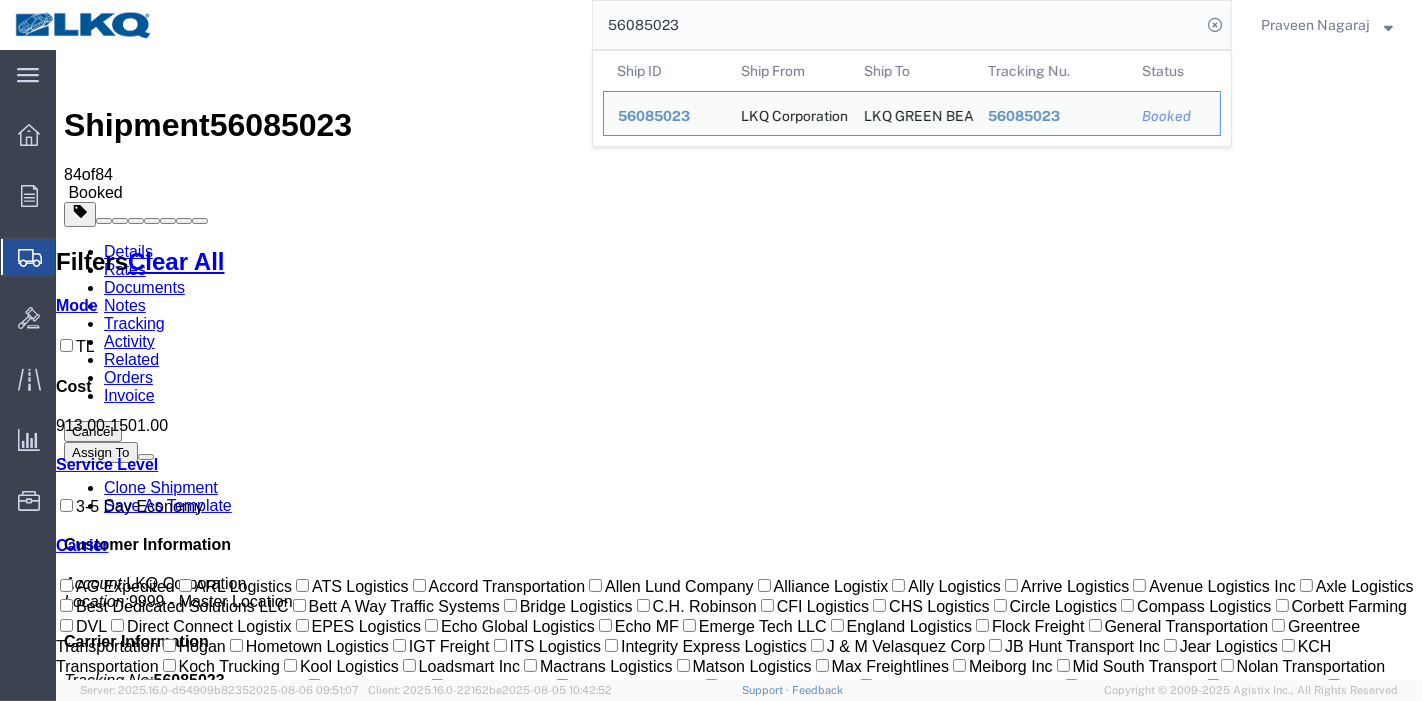 drag, startPoint x: 545, startPoint y: 11, endPoint x: 494, endPoint y: 17, distance: 51.351727 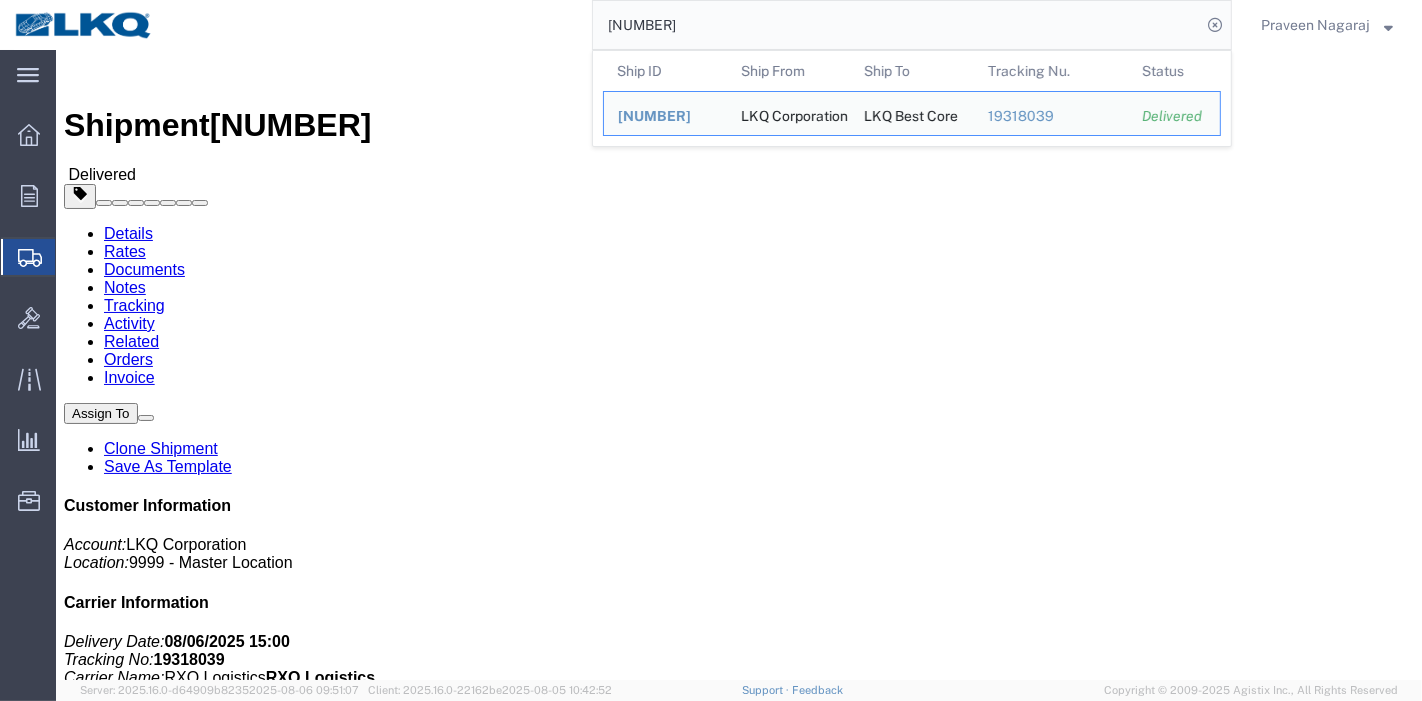 drag, startPoint x: 714, startPoint y: 28, endPoint x: 497, endPoint y: 12, distance: 217.58907 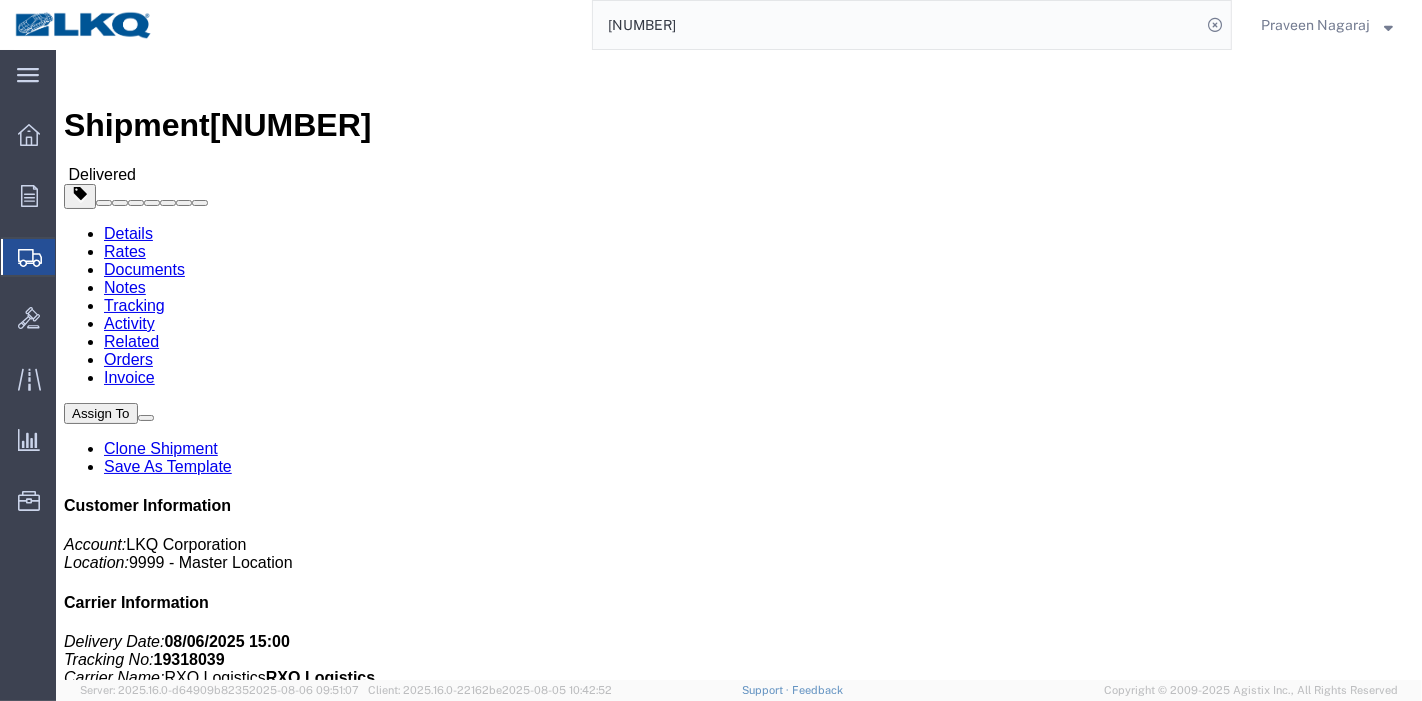 paste on "[NUMBER]" 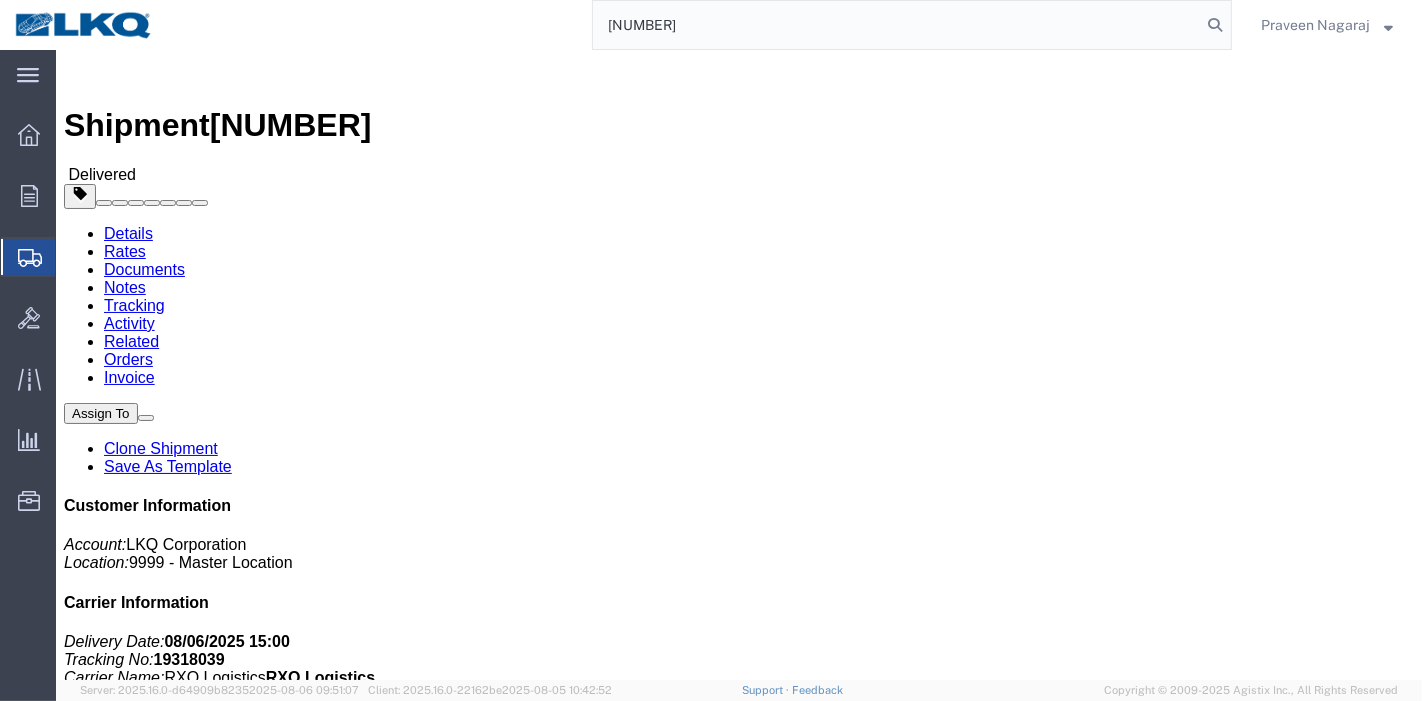 type on "[NUMBER]" 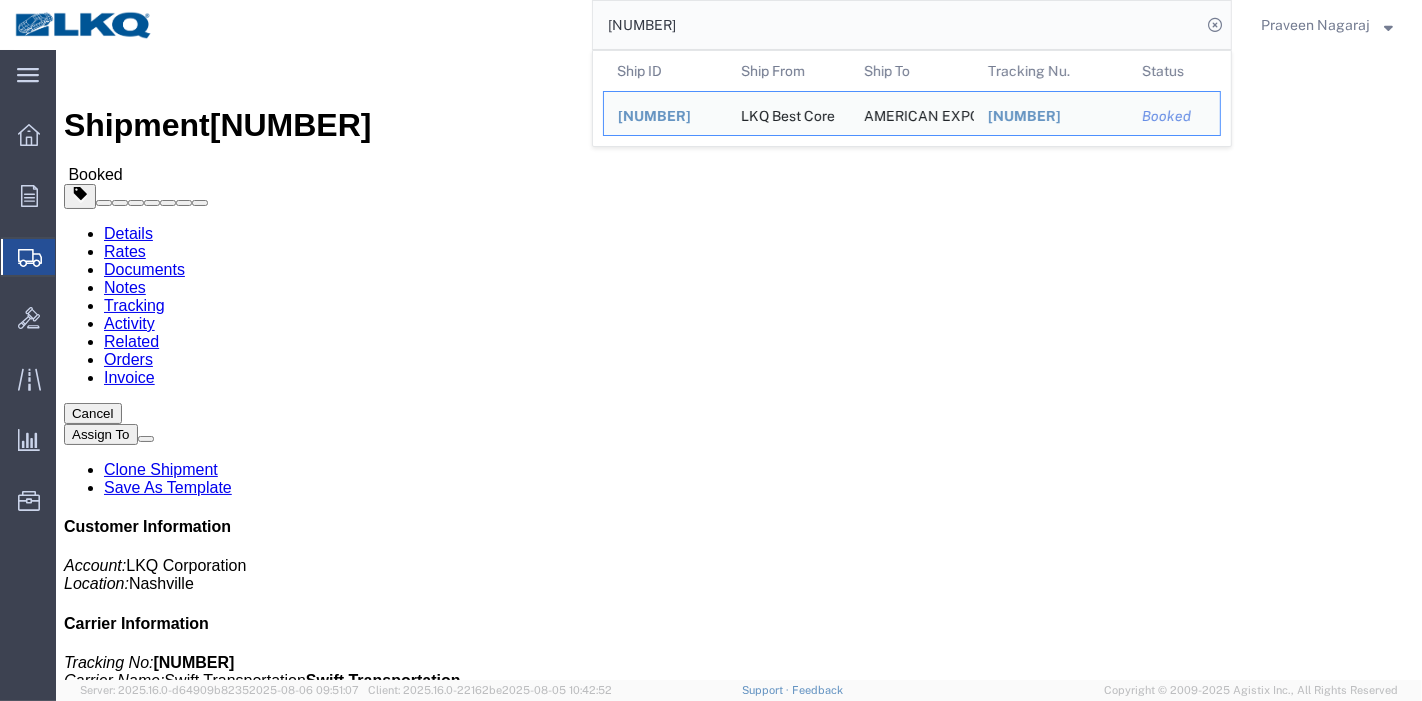 click on "Tracking" 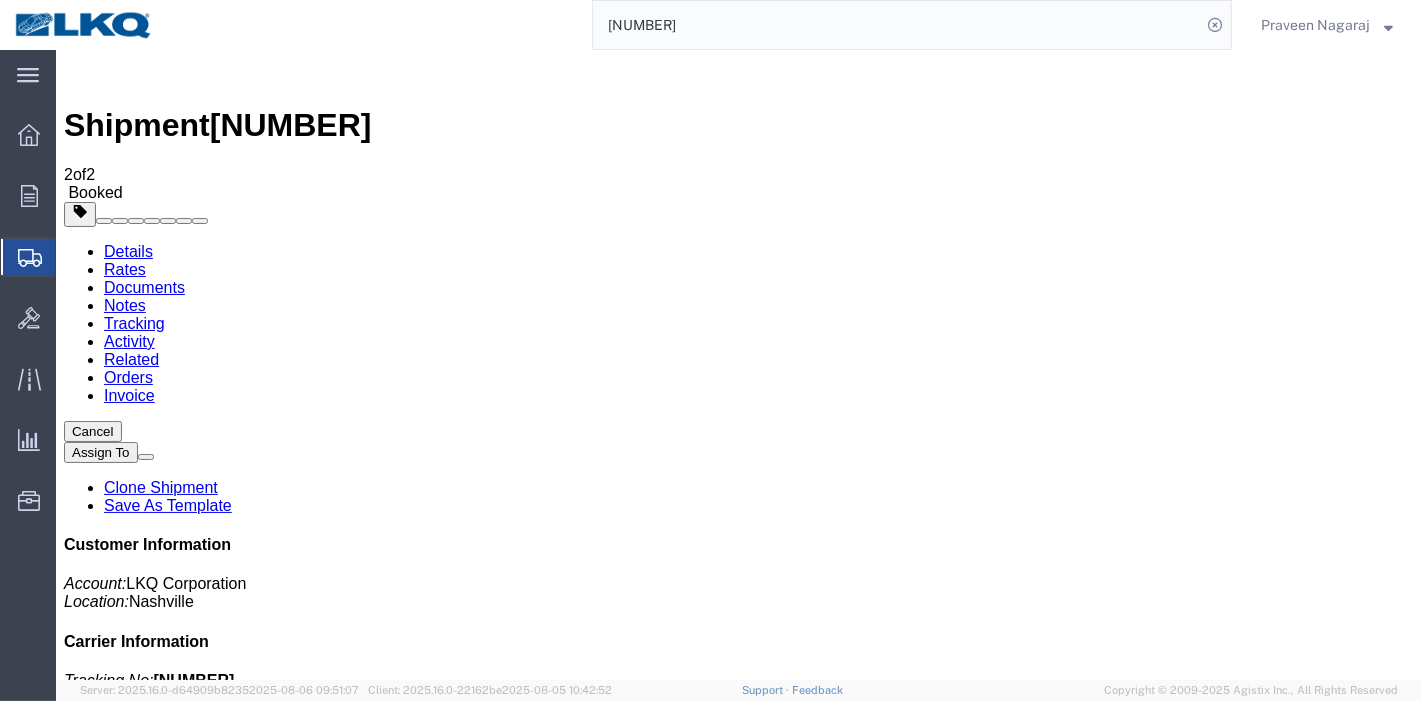 click on "Add New Tracking" at bounding box center [228, 1227] 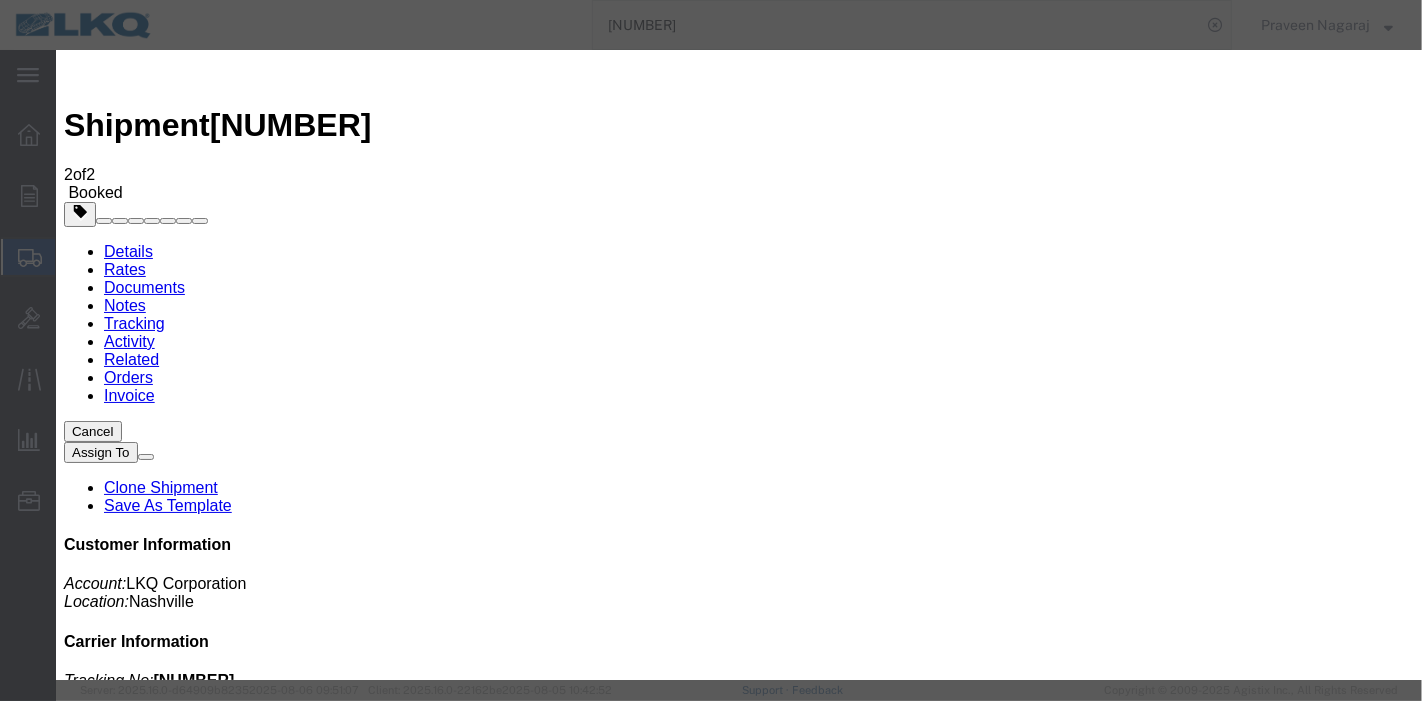 type on "08/07/2025" 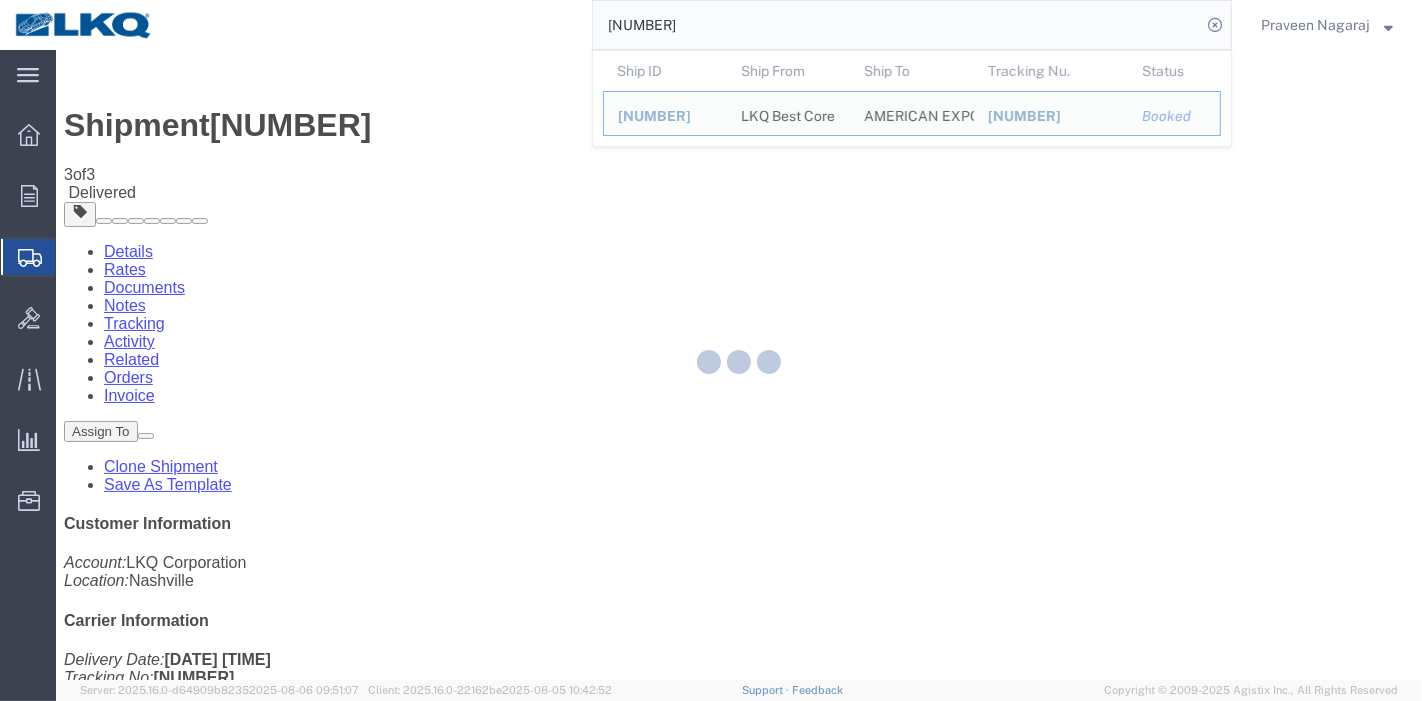 drag, startPoint x: 733, startPoint y: 30, endPoint x: 391, endPoint y: 31, distance: 342.00146 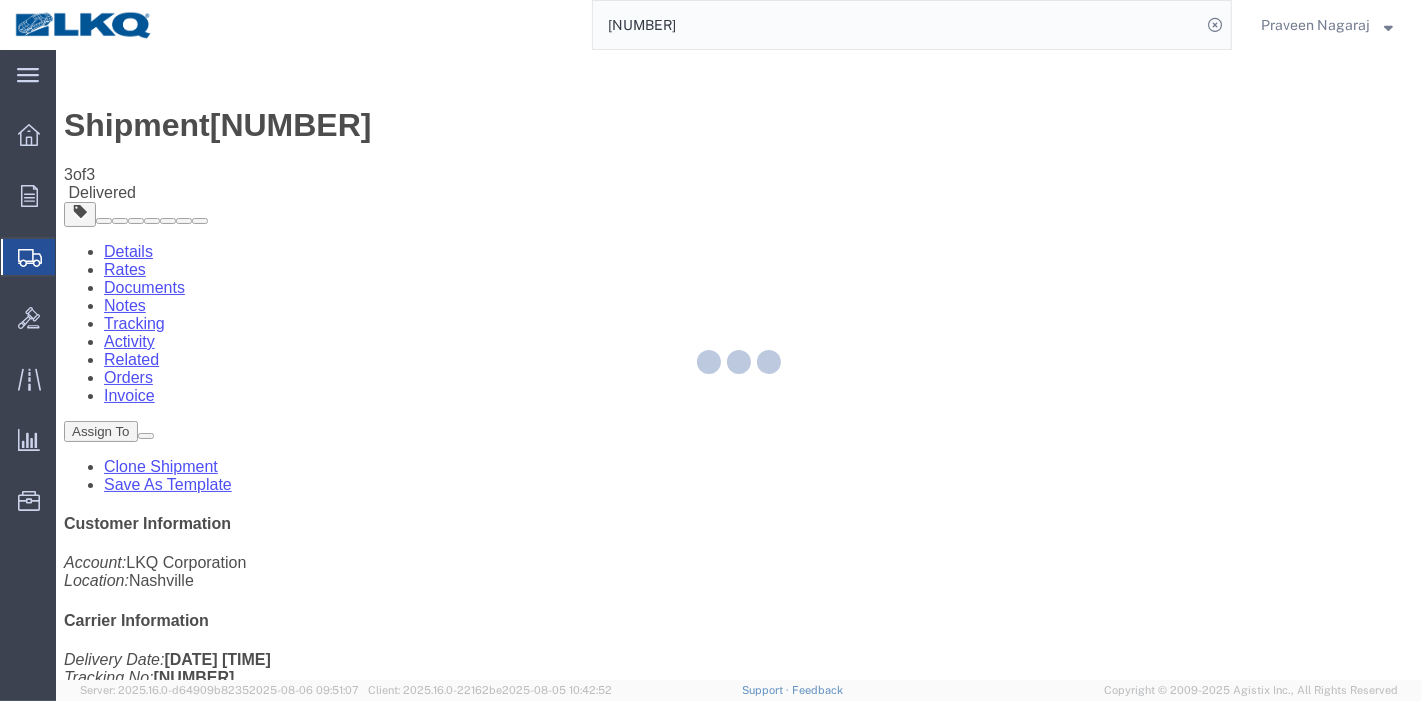 paste on "618072" 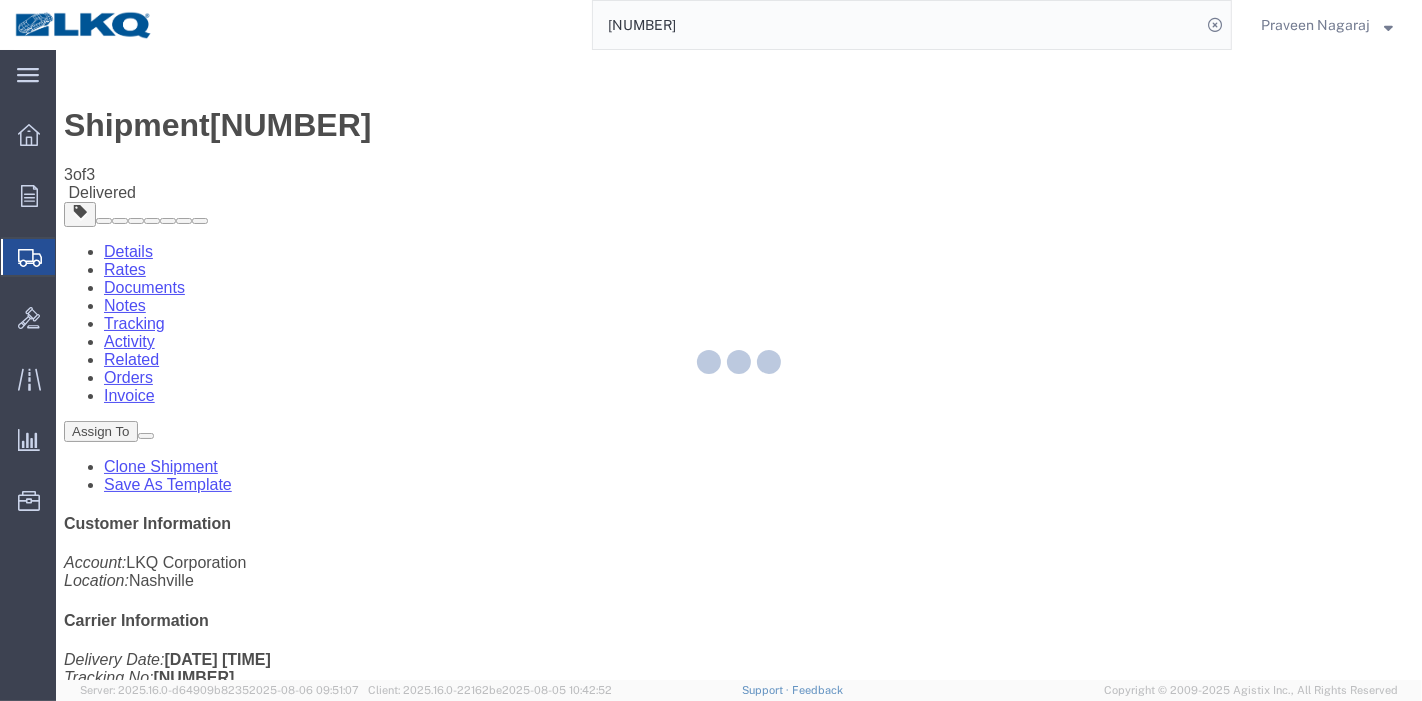 type on "[NUMBER]" 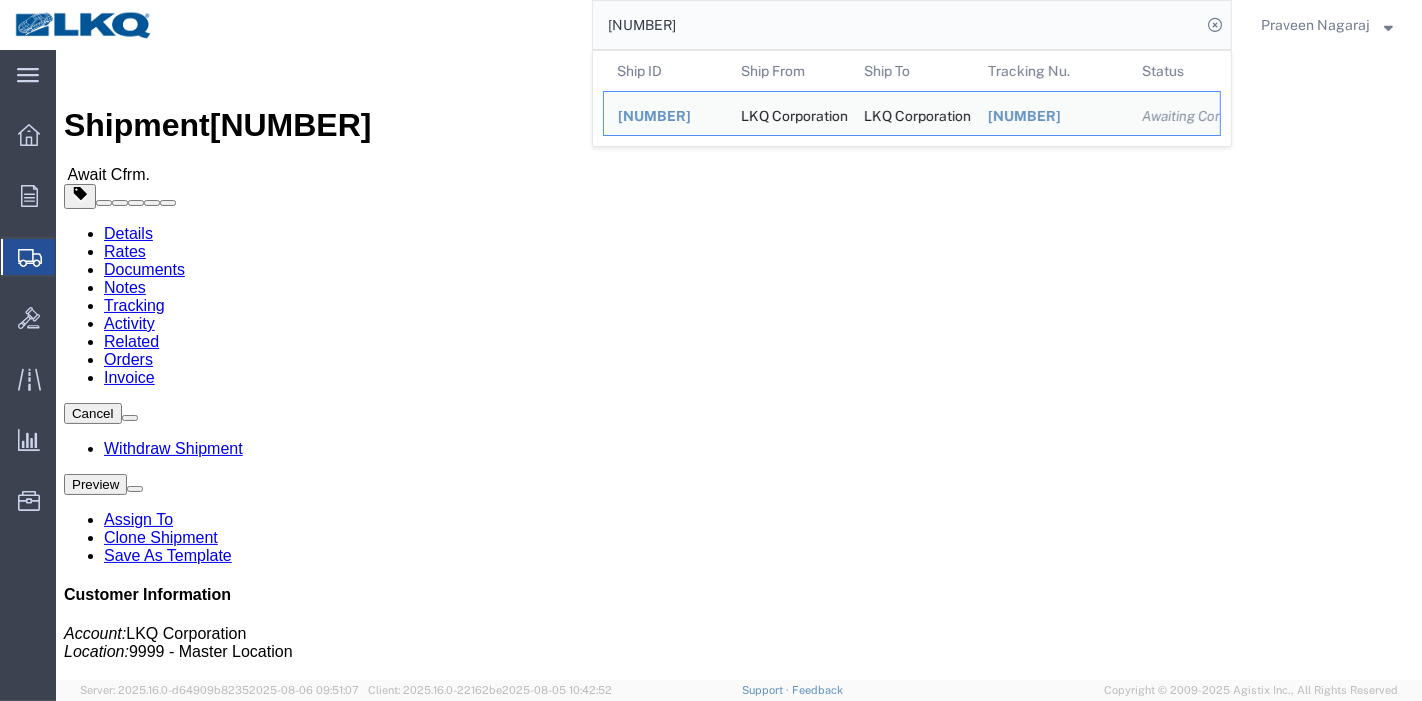 drag, startPoint x: 718, startPoint y: 26, endPoint x: 562, endPoint y: 32, distance: 156.11534 